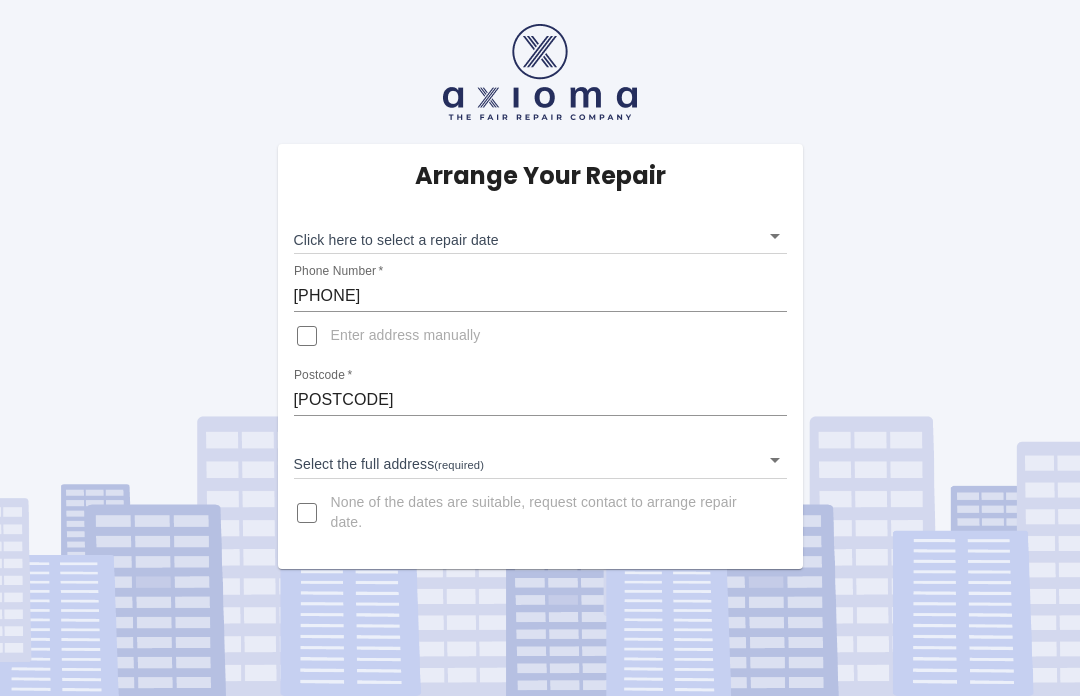 scroll, scrollTop: 69, scrollLeft: 0, axis: vertical 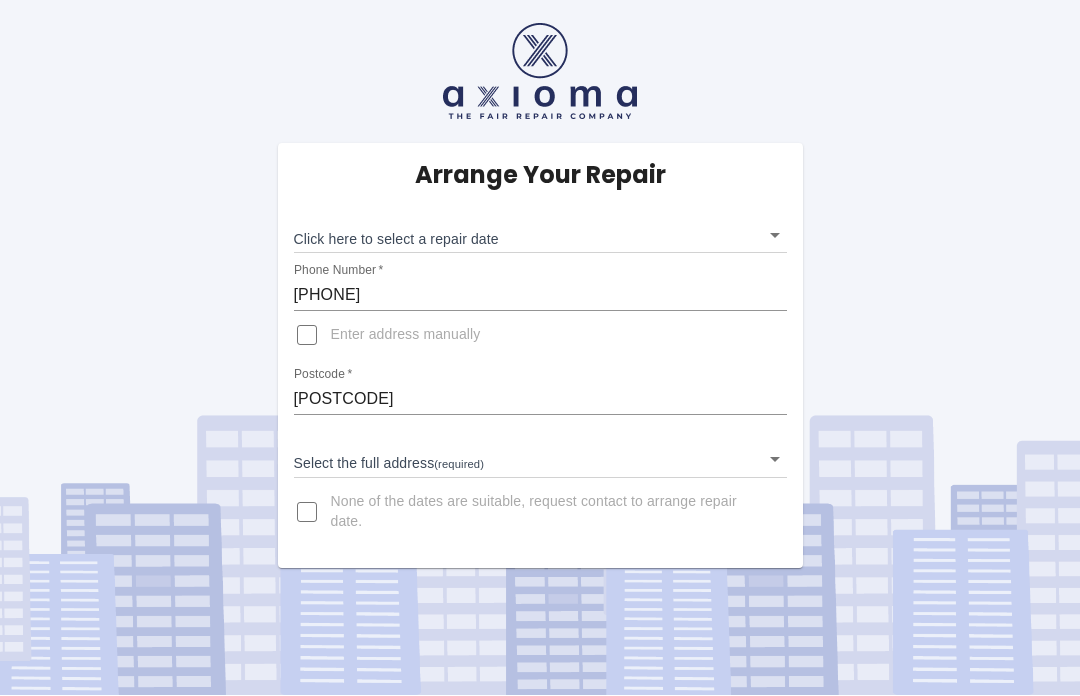 click on "RH14LH" at bounding box center (540, 400) 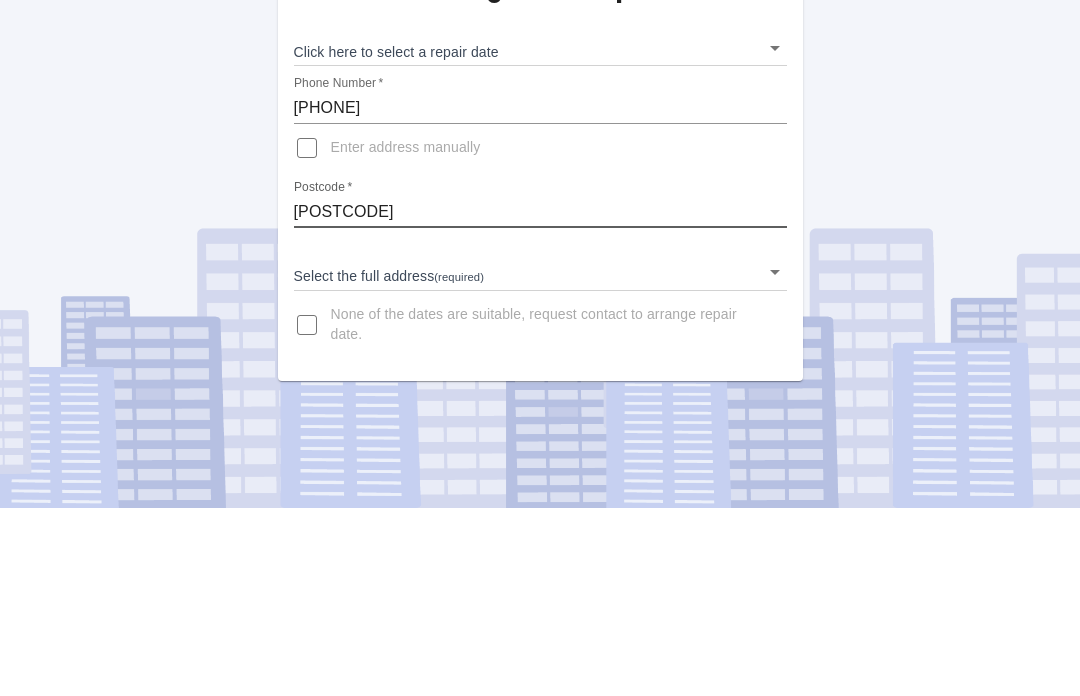 click on "RH14LH" at bounding box center (540, 400) 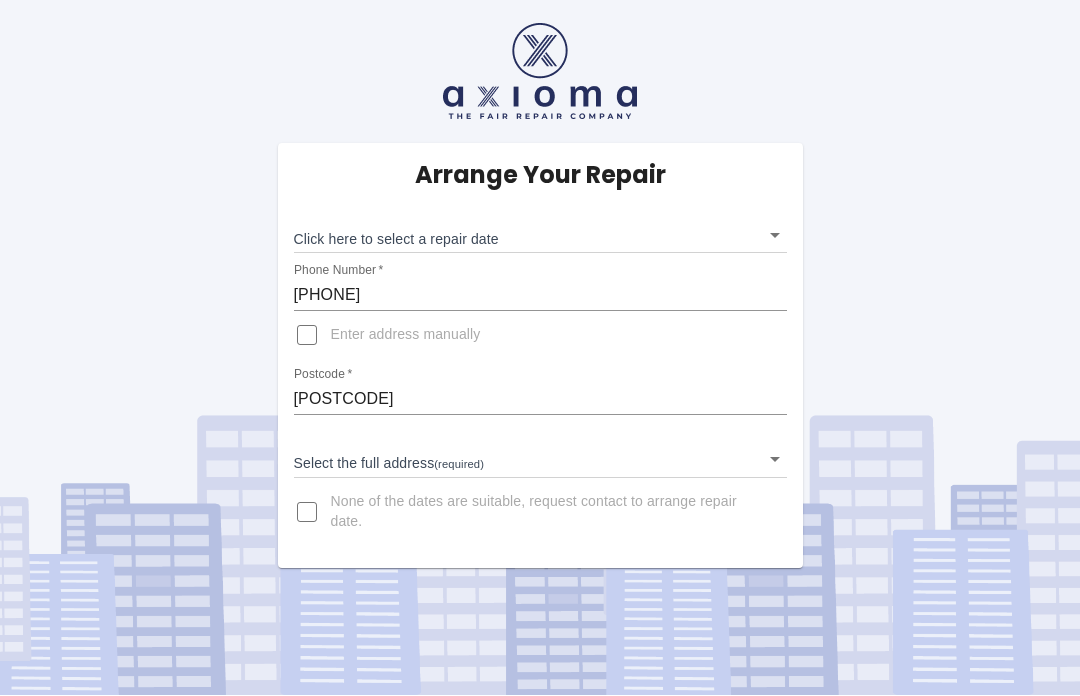 click on "Arrange Your Repair Click here to select a repair date ​ Phone Number   * [PHONE] Enter address manually Postcode   * [POSTCODE] Select the full address  (required) ​ None of the dates are suitable, request contact to arrange repair date." at bounding box center (540, 348) 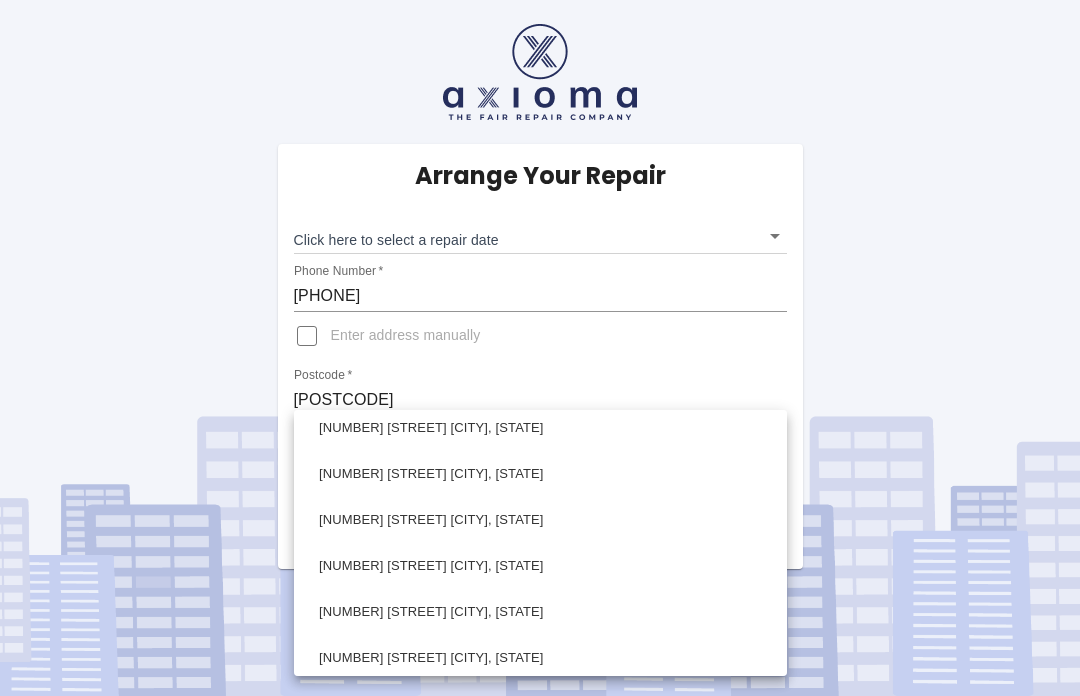 scroll, scrollTop: 96, scrollLeft: 0, axis: vertical 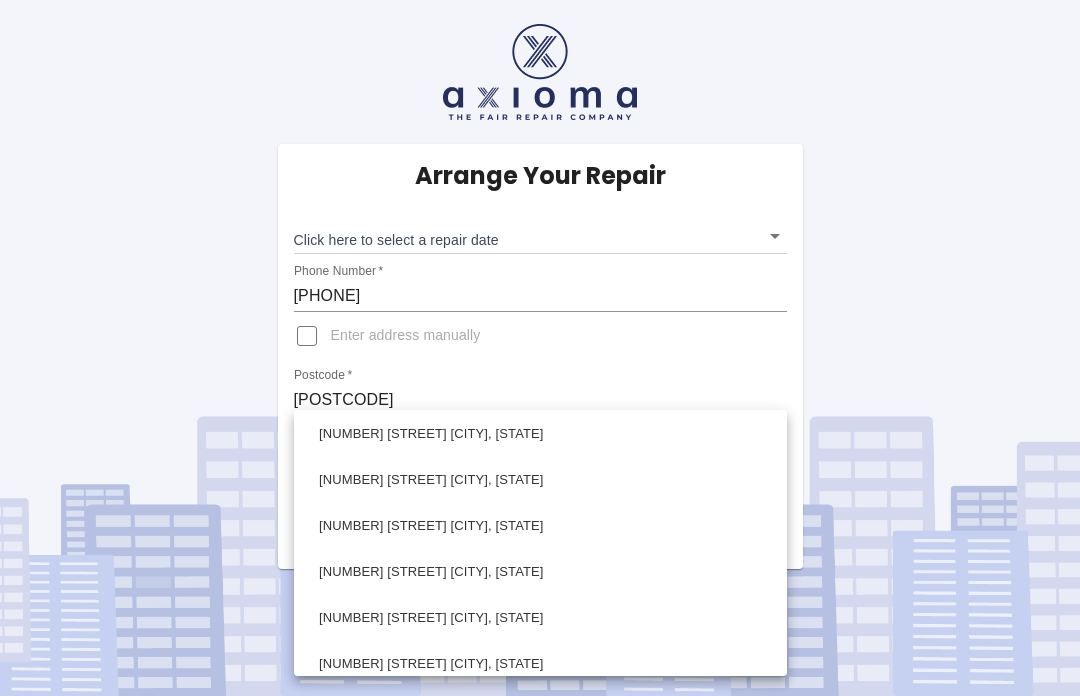 click on "[NUMBER] [STREET] [SUBURB], [CITY] [COUNTY]" at bounding box center (540, 618) 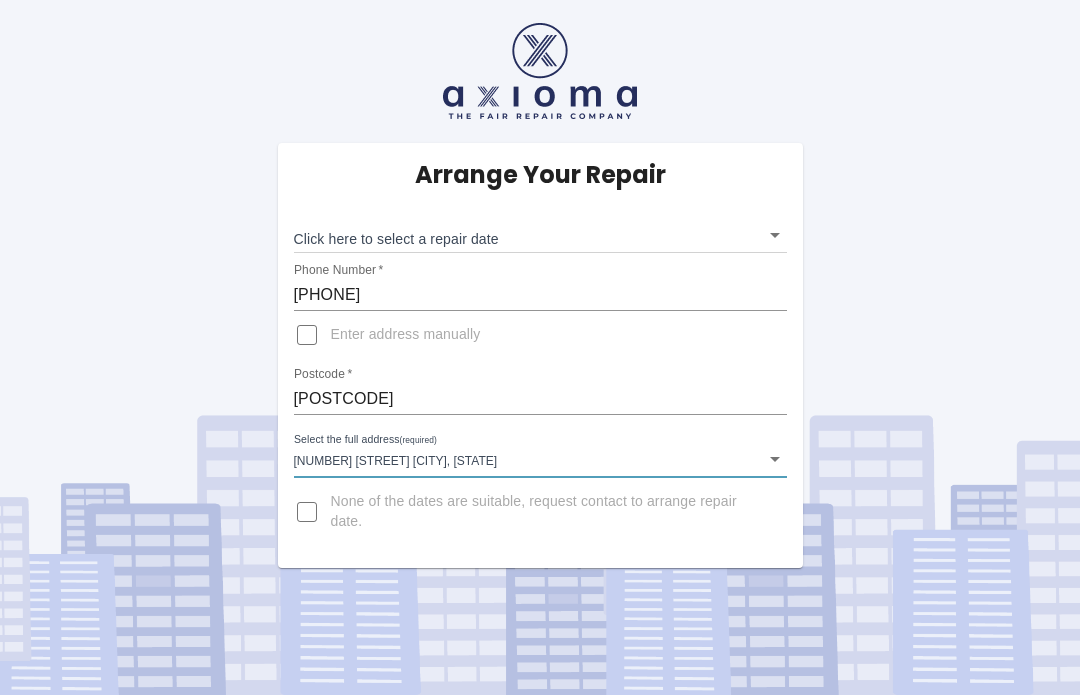 click on "None of the dates are suitable, request contact to arrange repair date." at bounding box center [307, 513] 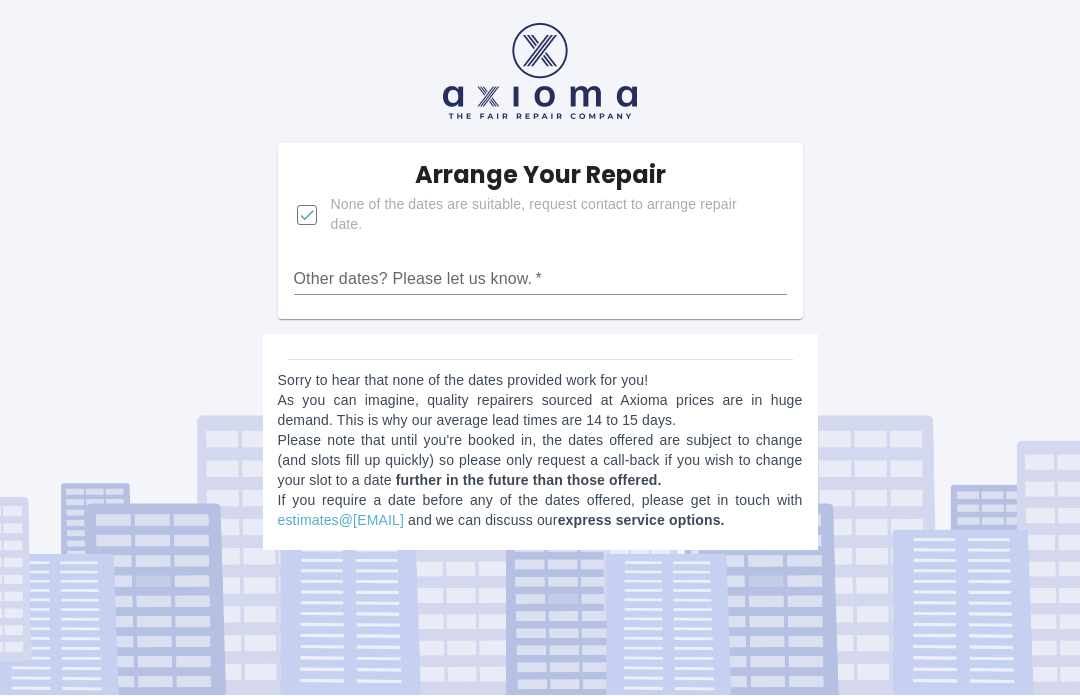 click on "Arrange Your Repair None of the dates are suitable, request contact to arrange repair date. Other dates? Please let us know.   *" at bounding box center [540, 232] 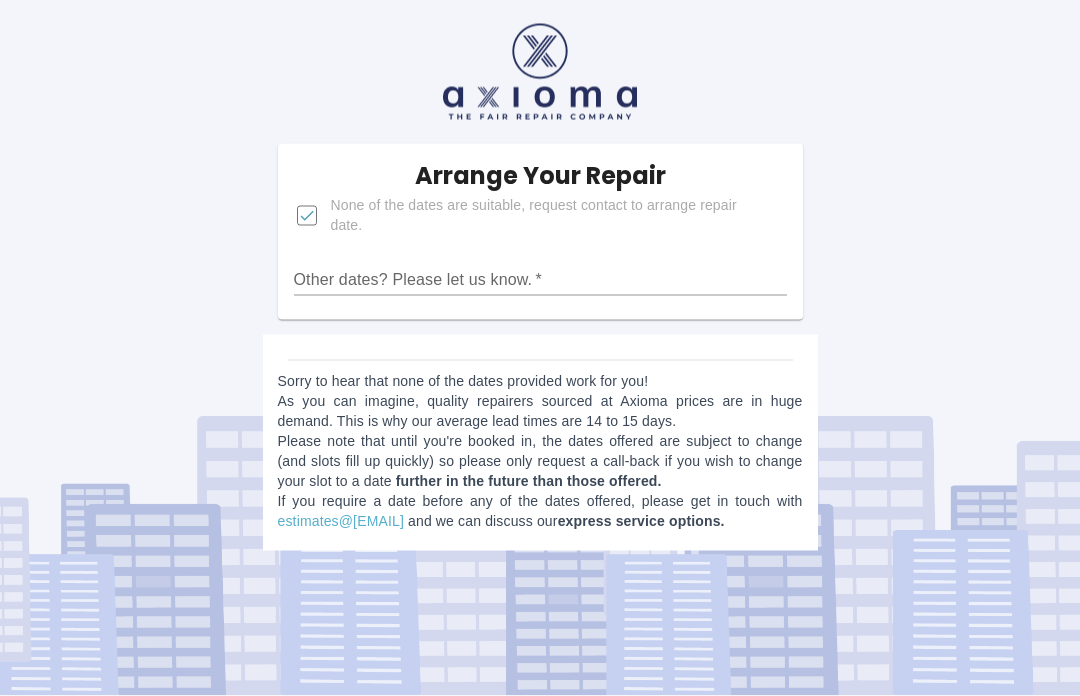 scroll, scrollTop: 0, scrollLeft: 0, axis: both 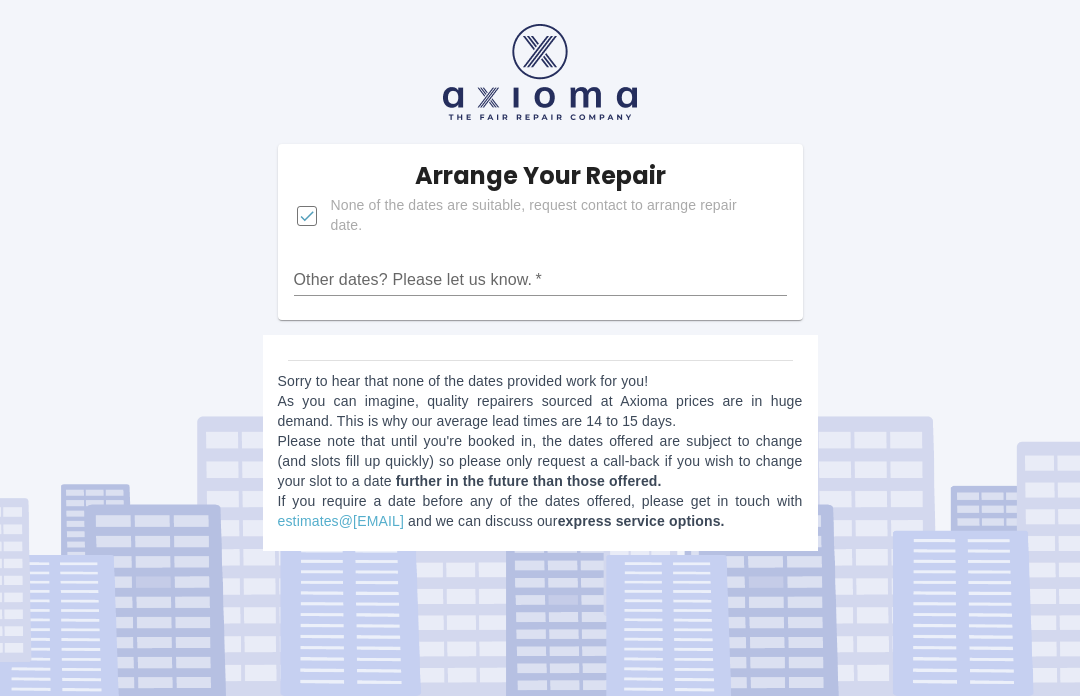 click on "Other dates? Please let us know.   *" at bounding box center (540, 280) 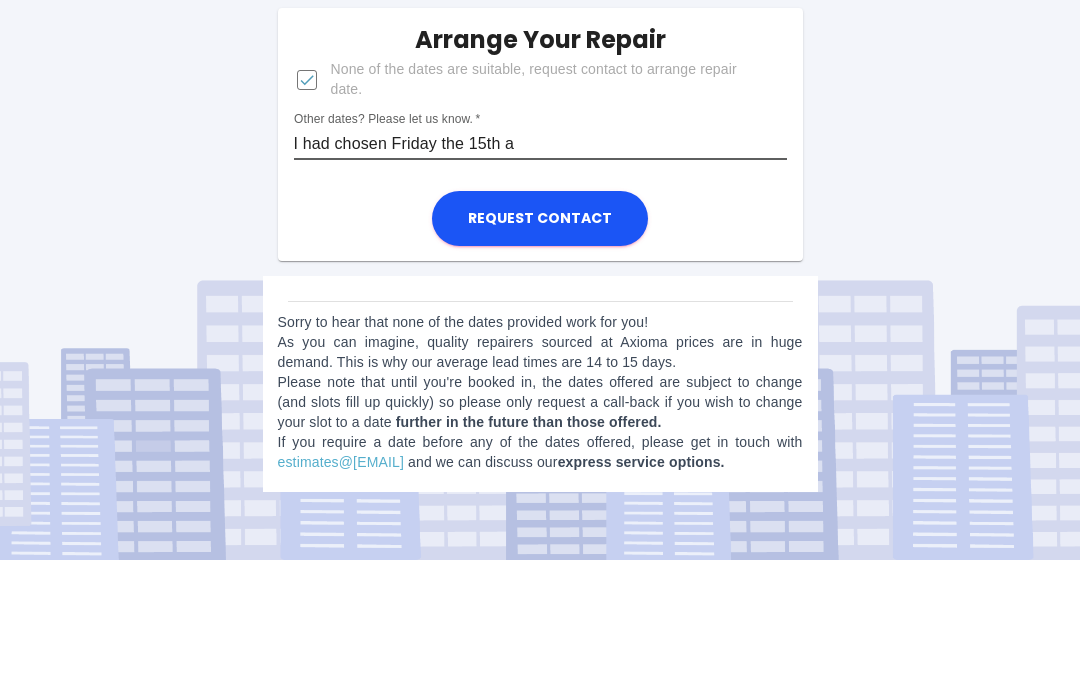 type on "I had chosen Friday the 15th a" 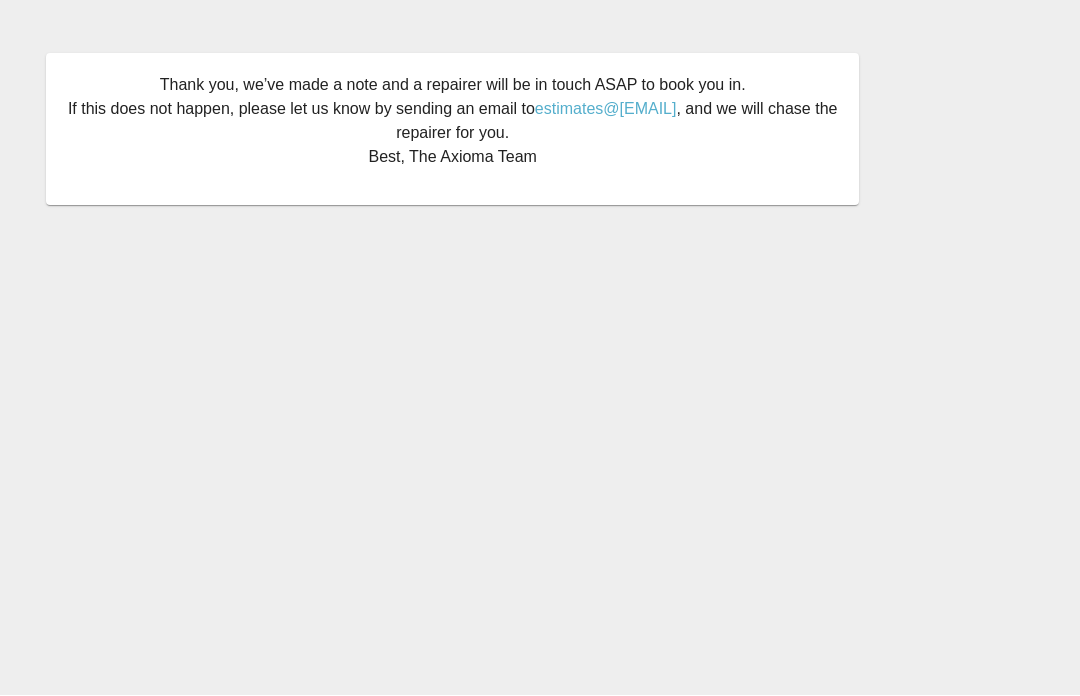 scroll, scrollTop: 0, scrollLeft: 0, axis: both 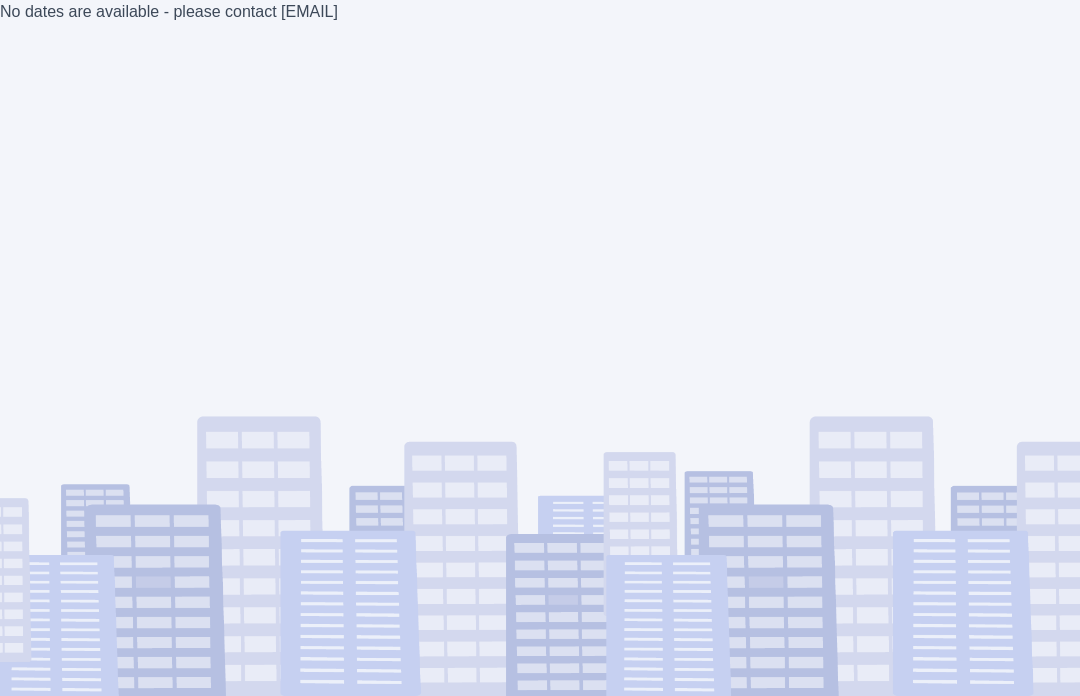 click on "No dates are available - please contact estimates@[EXAMPLE.COM]" at bounding box center [540, 348] 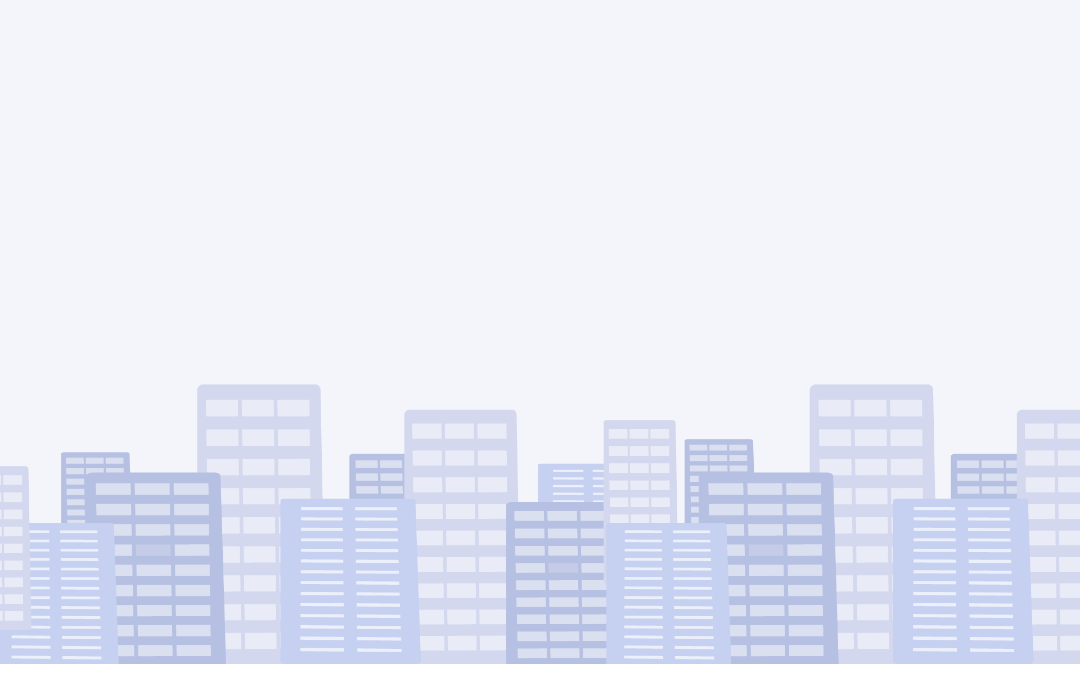 scroll, scrollTop: 0, scrollLeft: 0, axis: both 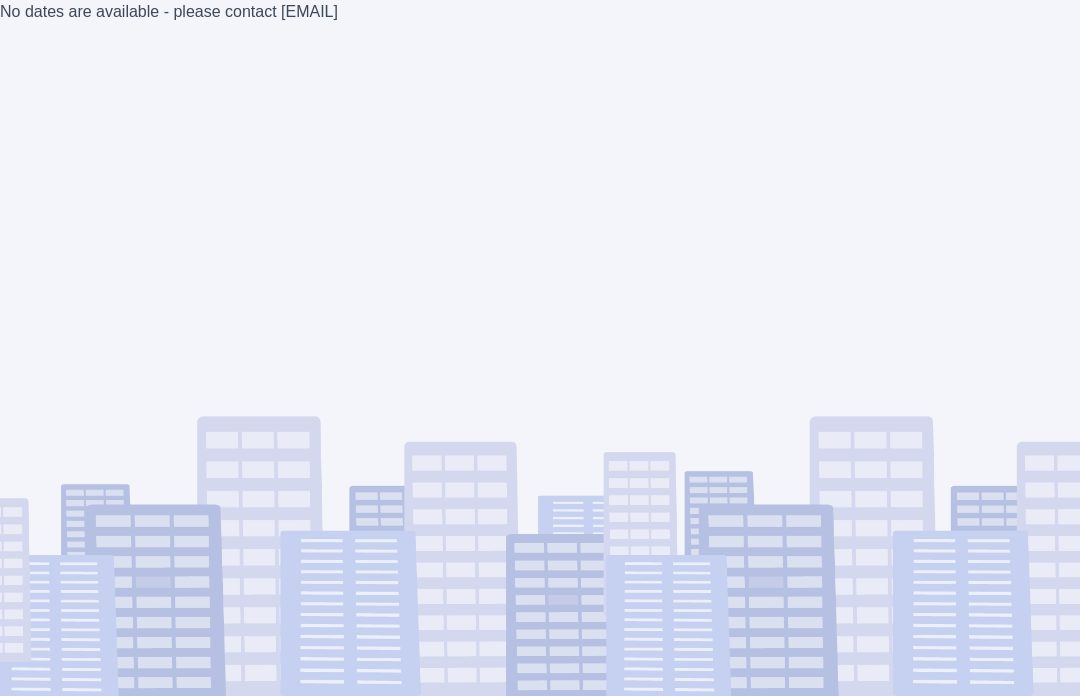 click on "No dates are available - please contact [EMAIL]" at bounding box center [540, 348] 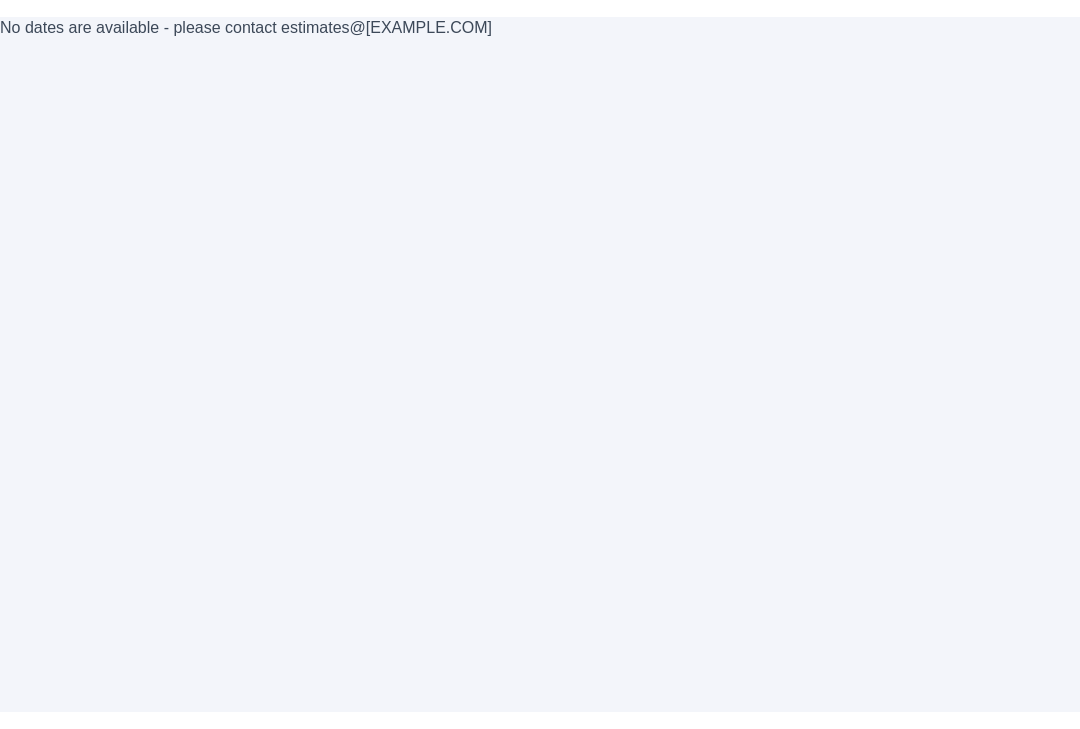 scroll, scrollTop: 0, scrollLeft: 0, axis: both 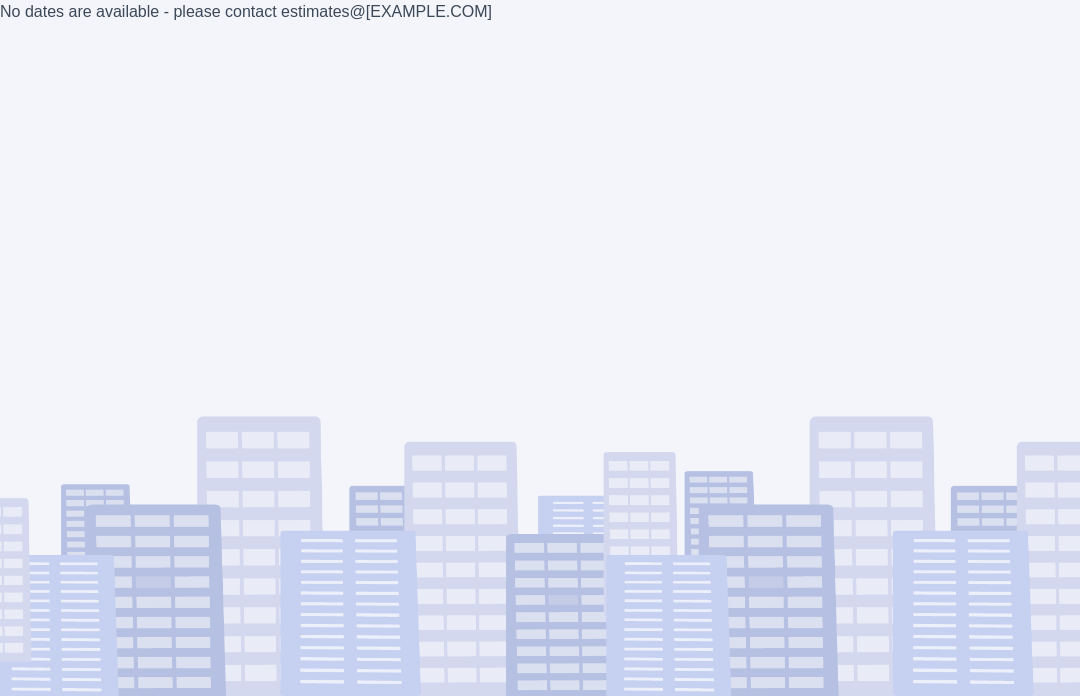 click on "No dates are available - please contact estimates@[EXAMPLE.COM]" at bounding box center [540, 348] 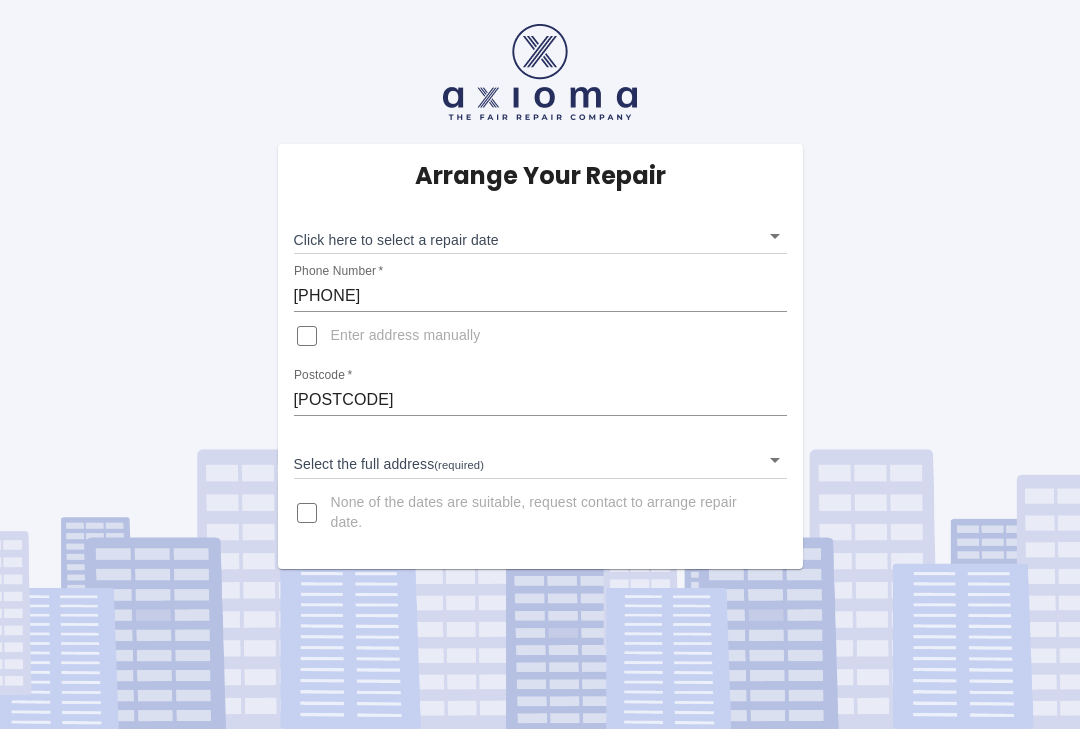 scroll, scrollTop: 36, scrollLeft: 0, axis: vertical 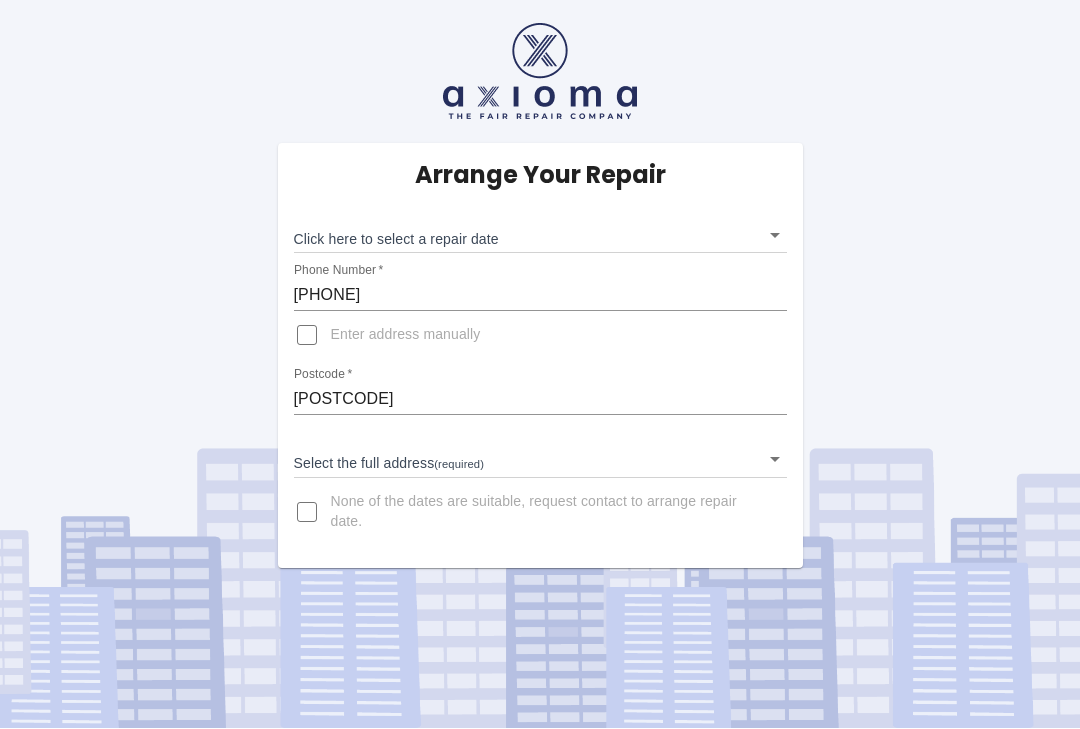 click on "Arrange Your Repair Click here to select a repair date ​ Phone Number   * [PHONE] Enter address manually Postcode   * [POSTCODE] Select the full address  (required) ​ None of the dates are suitable, request contact to arrange repair date." at bounding box center (540, 364) 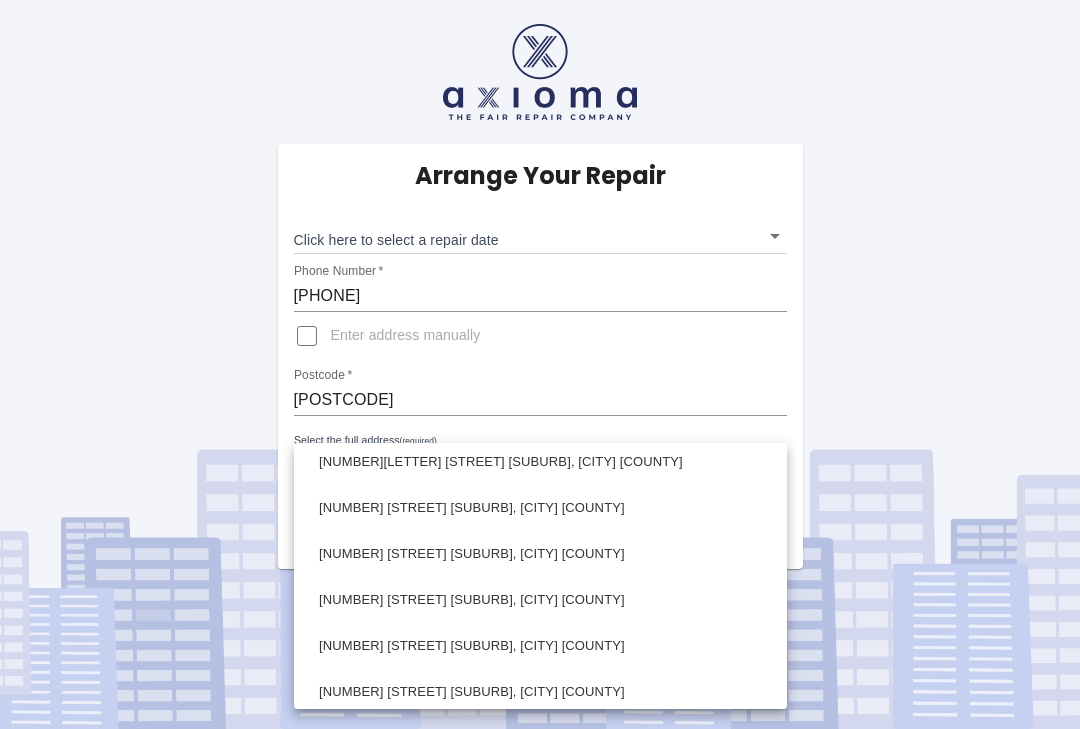 scroll, scrollTop: 57, scrollLeft: 0, axis: vertical 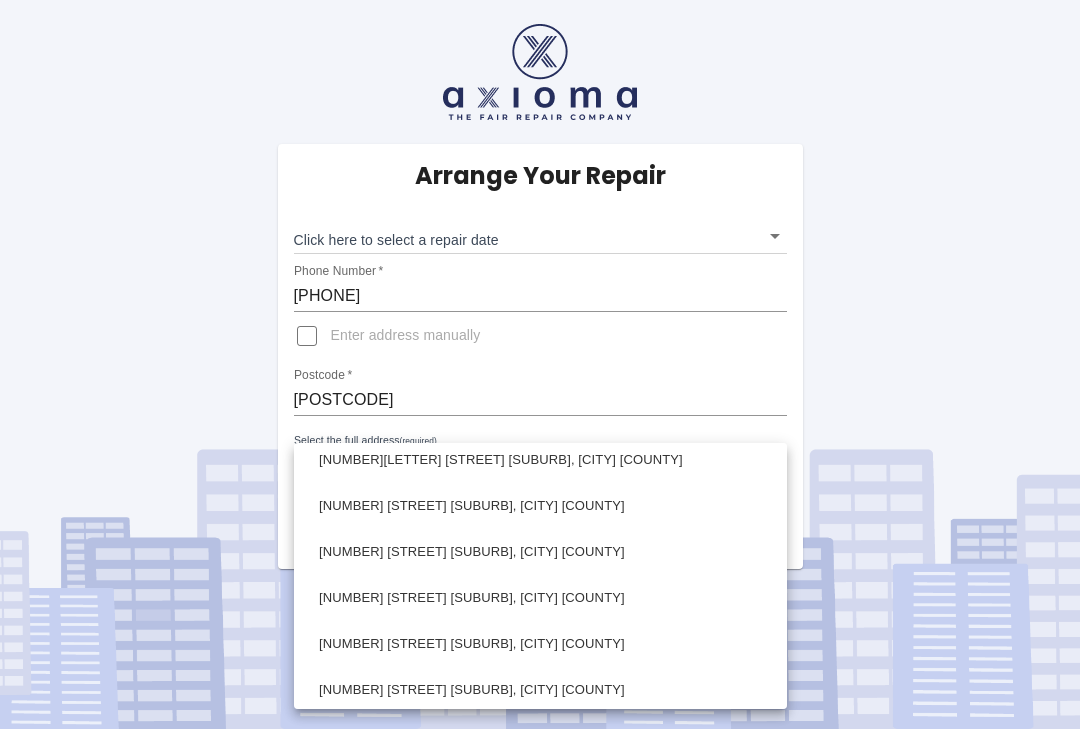click on "[NUMBER] [STREET] [SUBURB], [CITY] [COUNTY]" at bounding box center [540, 690] 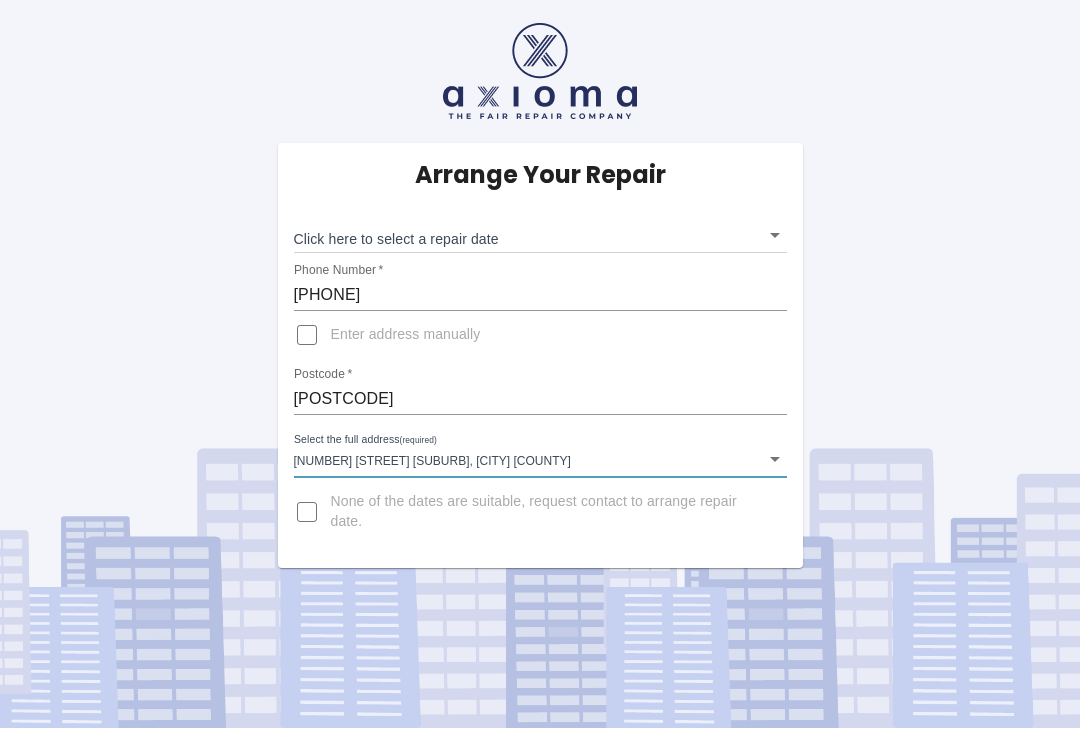 click on "Arrange Your Repair Click here to select a repair date ​ Phone Number   * [PHONE] Enter address manually Postcode   * [POSTCODE] Select the full address  (required) [NUMBER] [STREET] [SUBURB], [CITY] [COUNTY] [NUMBER] [STREET] [SUBURB], [CITY] [COUNTY] None of the dates are suitable, request contact to arrange repair date." at bounding box center (540, 364) 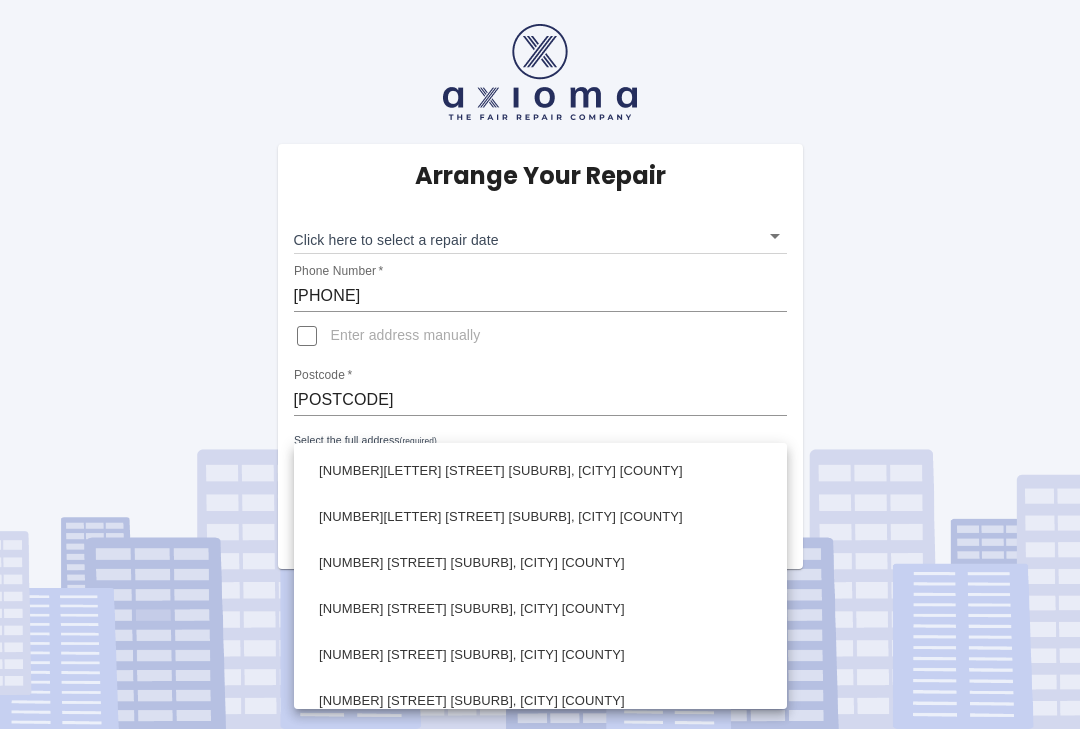 click at bounding box center [540, 364] 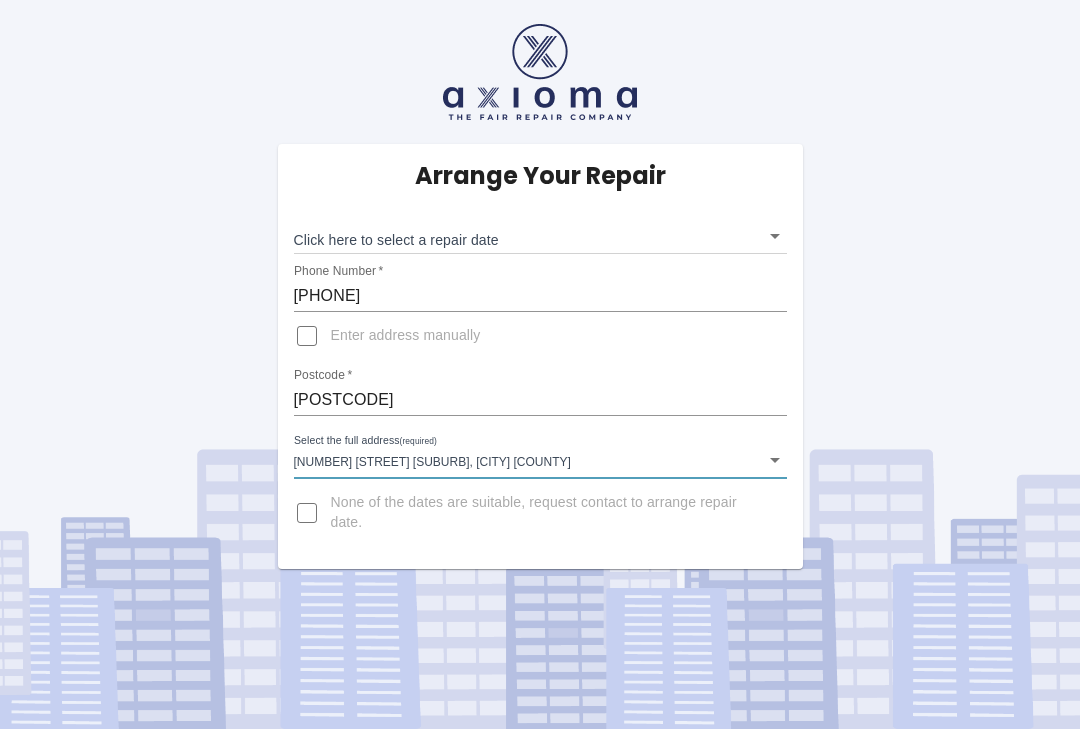 click on "Arrange Your Repair Click here to select a repair date ​ Phone Number   * [PHONE] Enter address manually Postcode   * [POSTCODE] Select the full address  (required) [NUMBER] [STREET] [SUBURB], [CITY] [COUNTY] [NUMBER] [STREET] [SUBURB], [CITY] [COUNTY] None of the dates are suitable, request contact to arrange repair date." at bounding box center [540, 364] 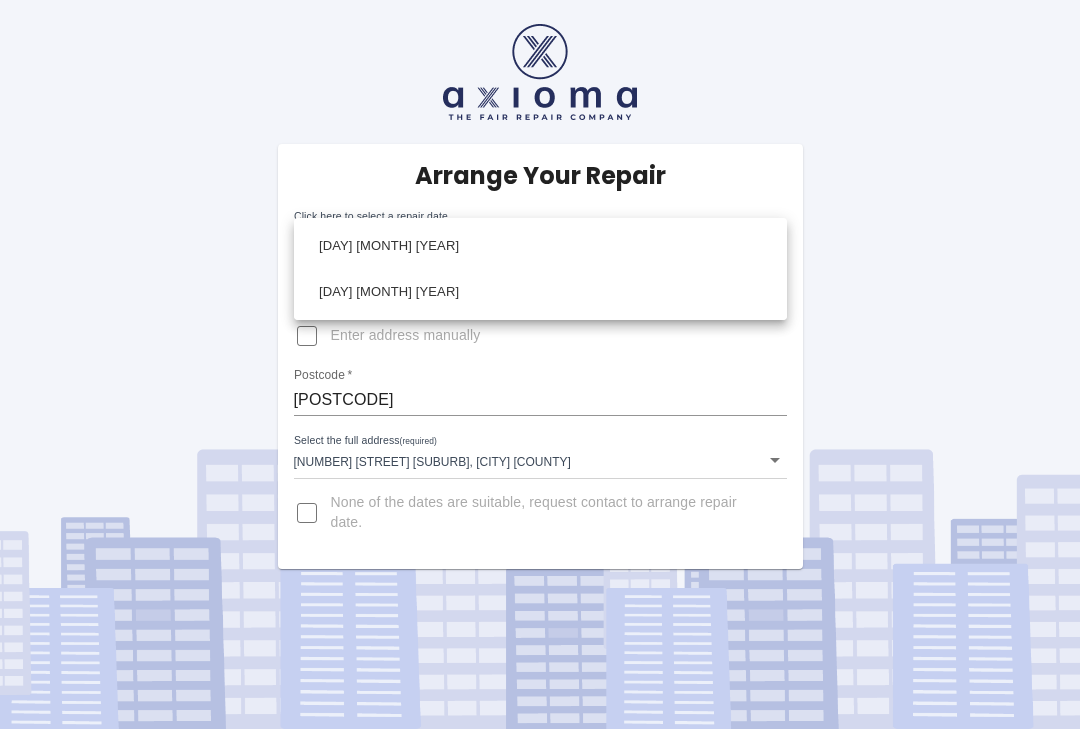 click on "[DAY] [MONTH] [YEAR]" at bounding box center [540, 246] 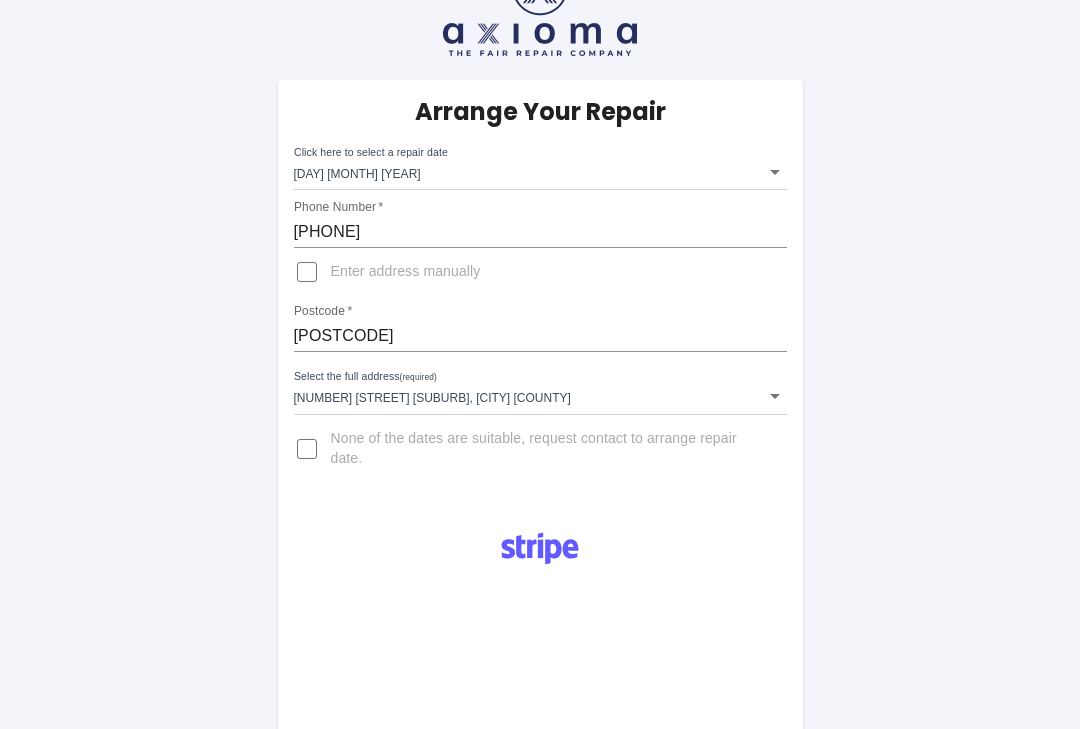 scroll, scrollTop: 50, scrollLeft: 0, axis: vertical 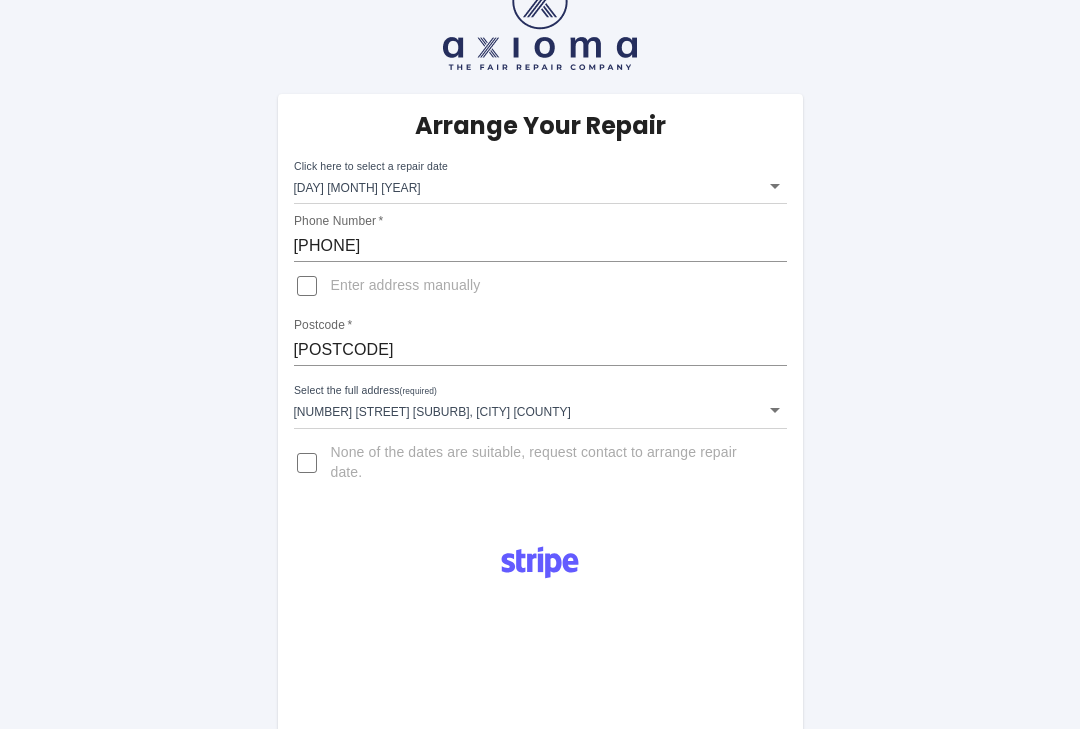 click on "Arrange Your Repair Click here to select a repair date [DAY] [MONTH] [YEAR] [DATE] Phone Number   * [PHONE] Enter address manually Postcode   * [POSTCODE] Select the full address  (required) [NUMBER] [STREET] [SUBURB], [CITY] [COUNTY] [NUMBER] [STREET] [SUBURB], [CITY] [COUNTY] None of the dates are suitable, request contact to arrange repair date. Pay £38 Booking Fee Why we ask for a booking fee: Your body repair specialist will have booked out time for you and your vehicle in their working day and they need to make a living. If you decide to cancel your booking we will use this booking fee to reimburse the repairer for the time they lost making themselves available for you. This £38 fee will be deducted from your final bill upon completion of the works." at bounding box center (540, 740) 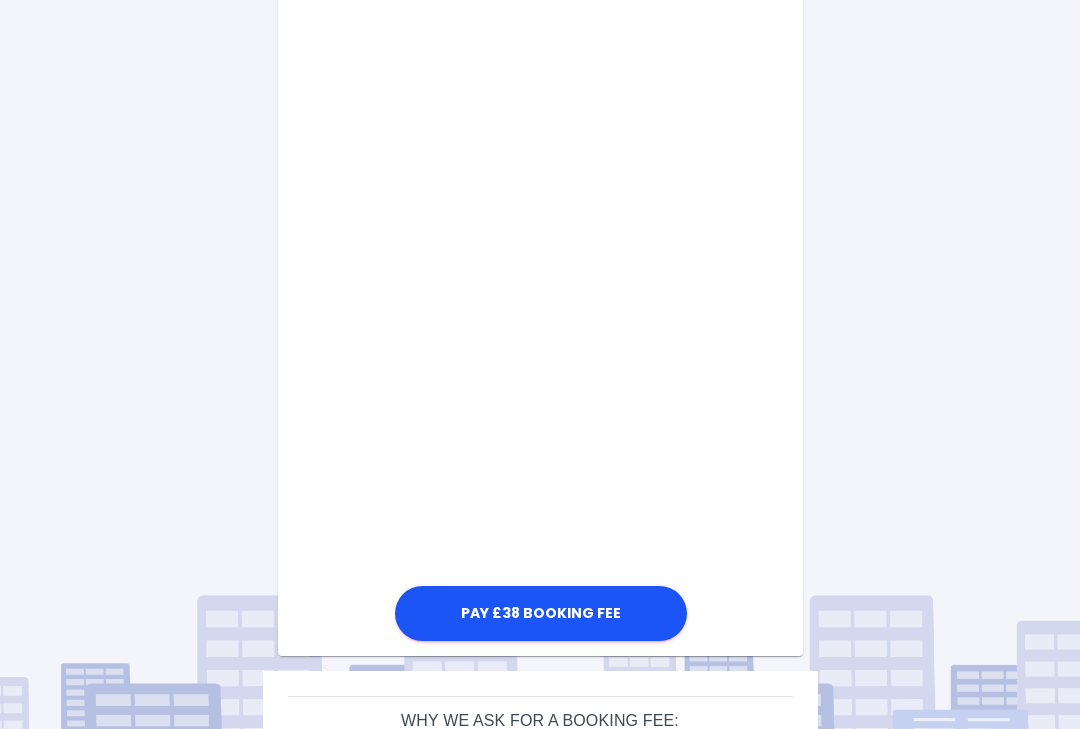scroll, scrollTop: 707, scrollLeft: 0, axis: vertical 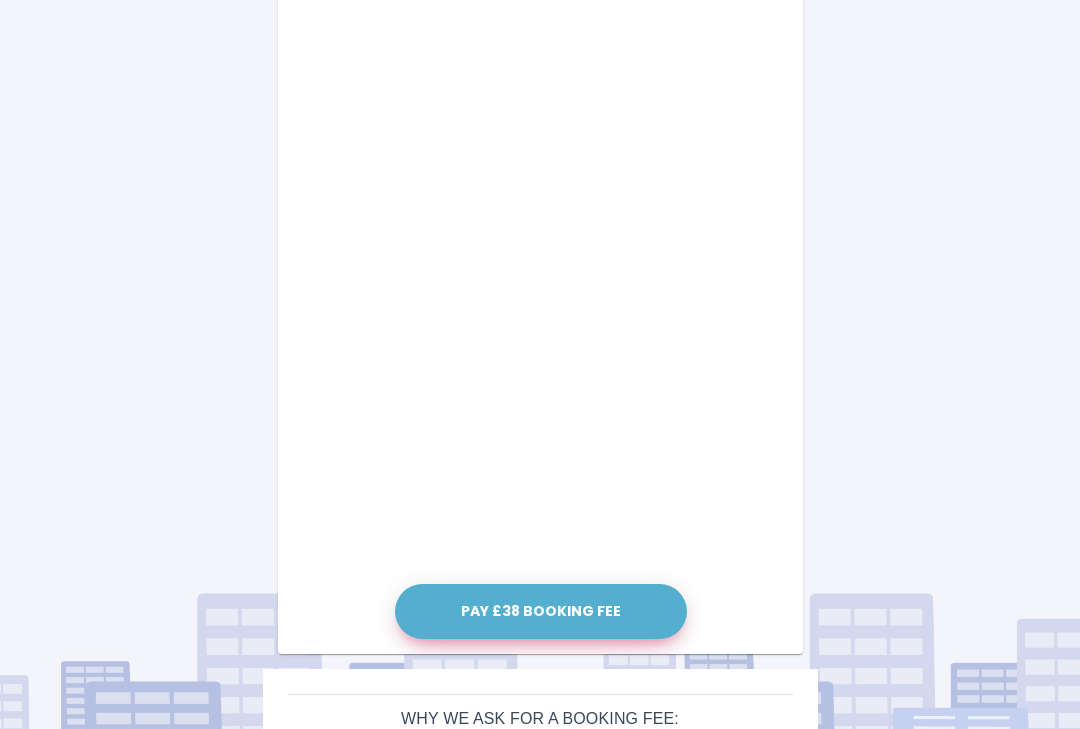 click on "Pay £38 Booking Fee" at bounding box center [541, 612] 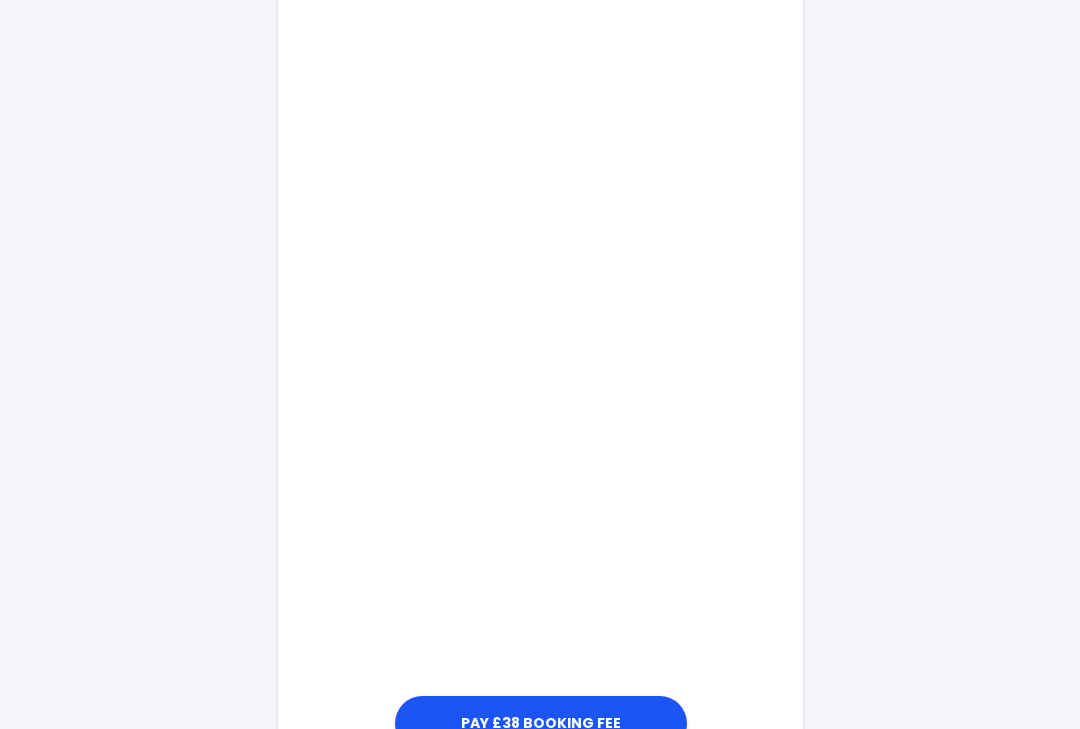 scroll, scrollTop: 939, scrollLeft: 0, axis: vertical 